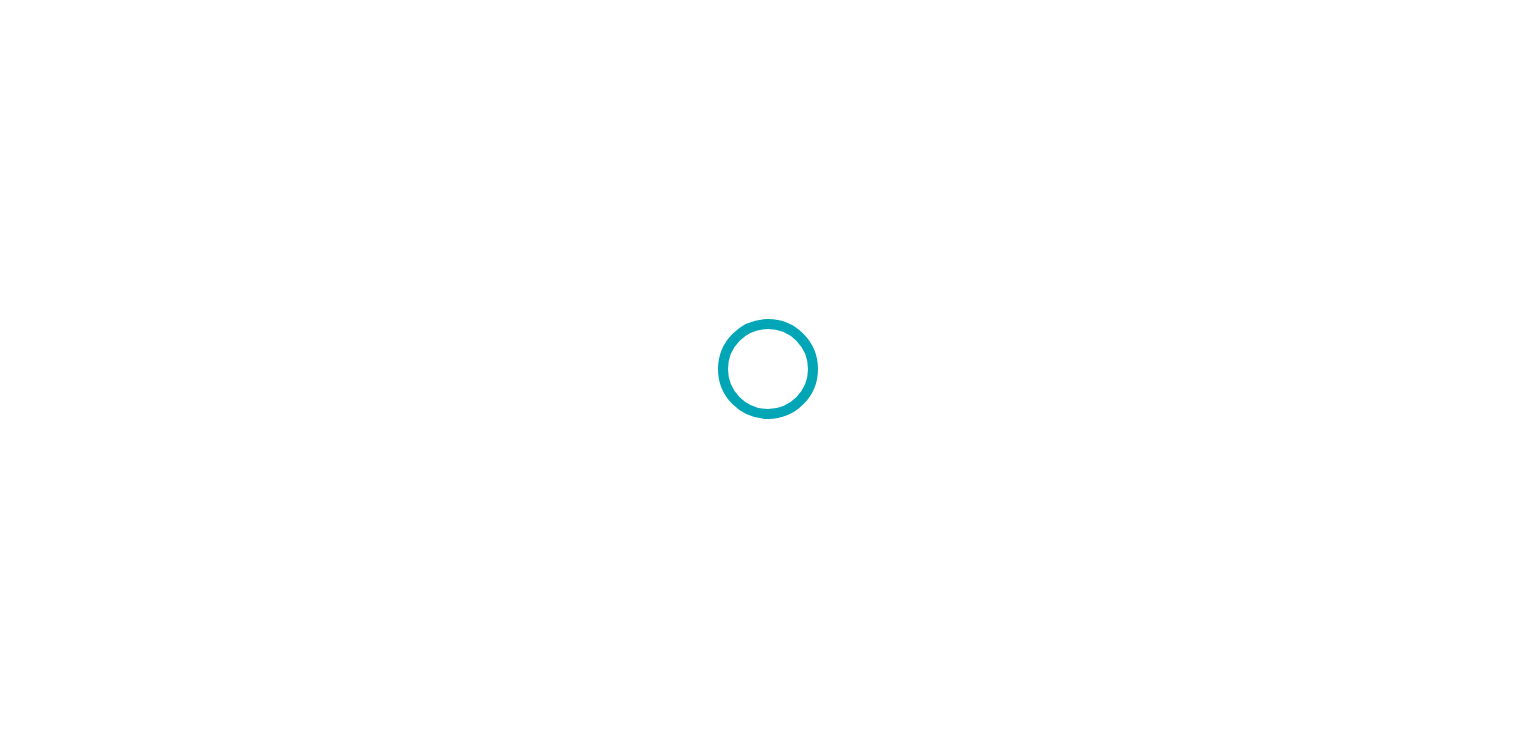 scroll, scrollTop: 0, scrollLeft: 0, axis: both 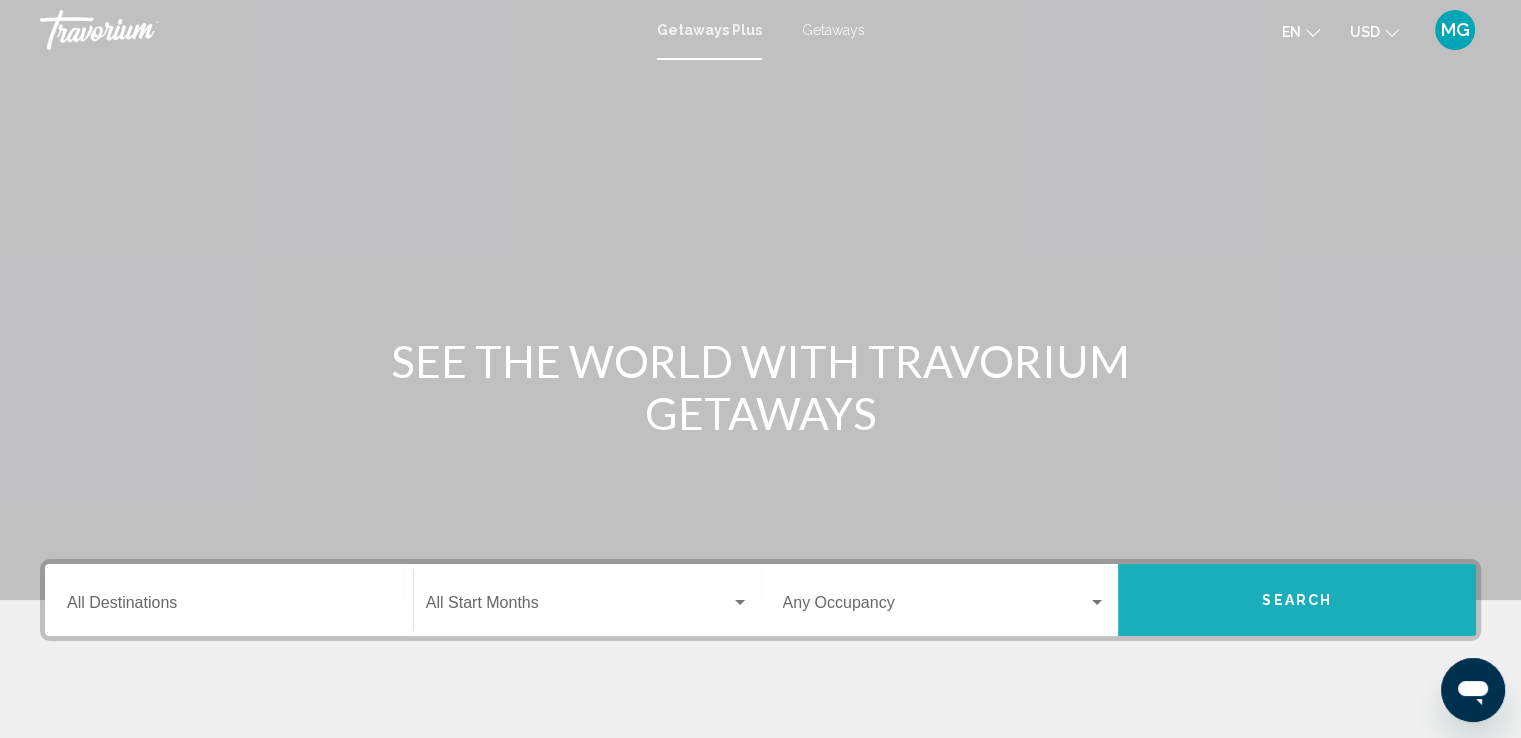 click on "Search" at bounding box center (1297, 600) 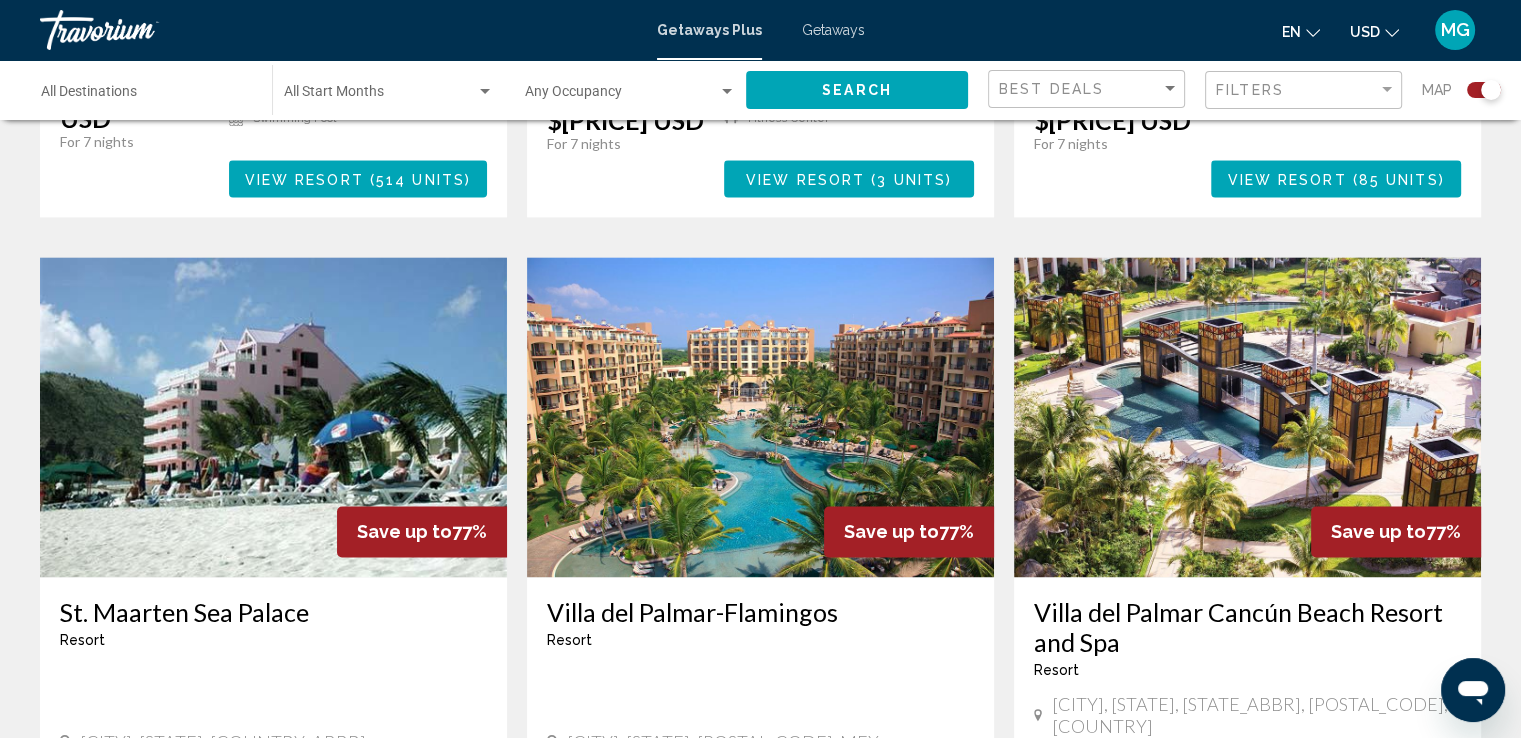 scroll, scrollTop: 2669, scrollLeft: 0, axis: vertical 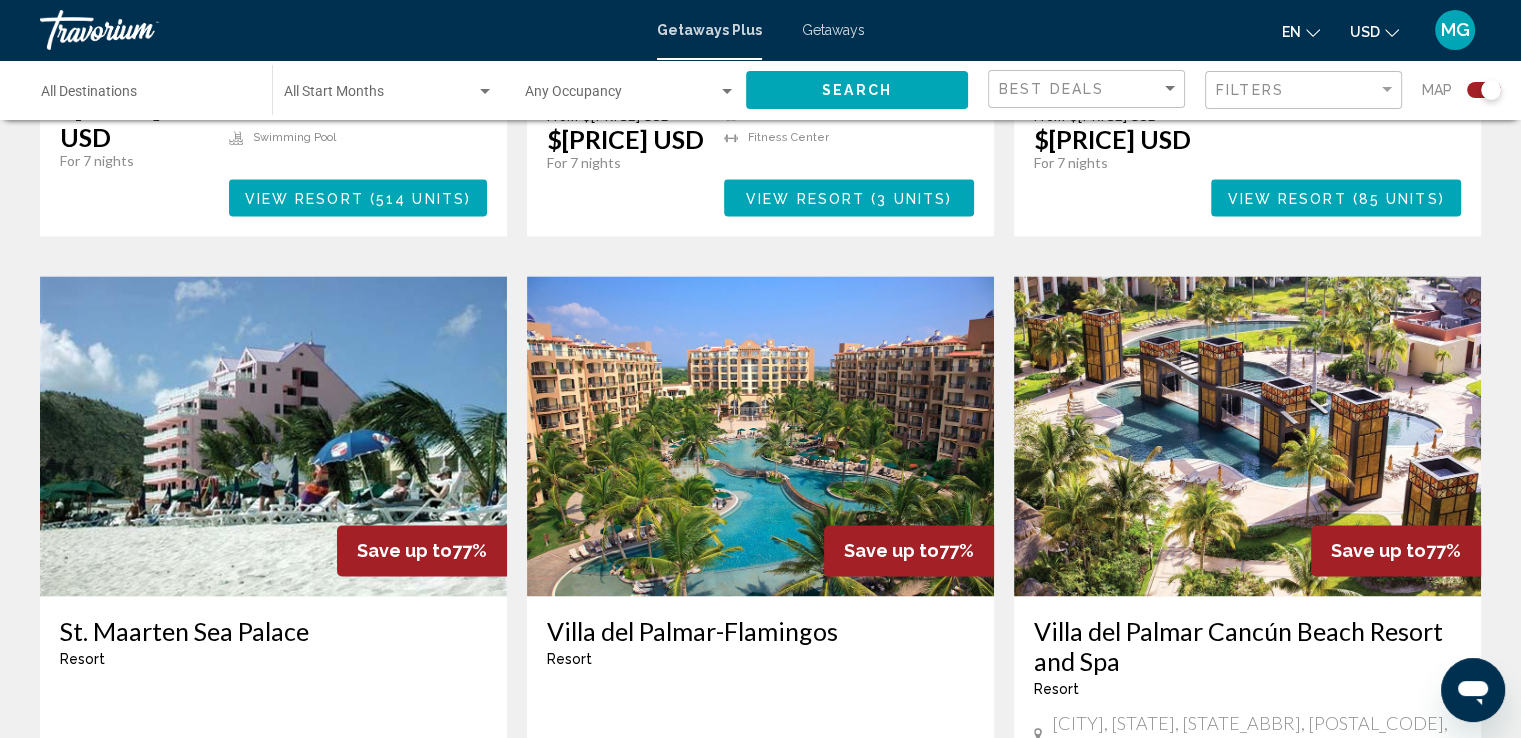 click at bounding box center (760, 436) 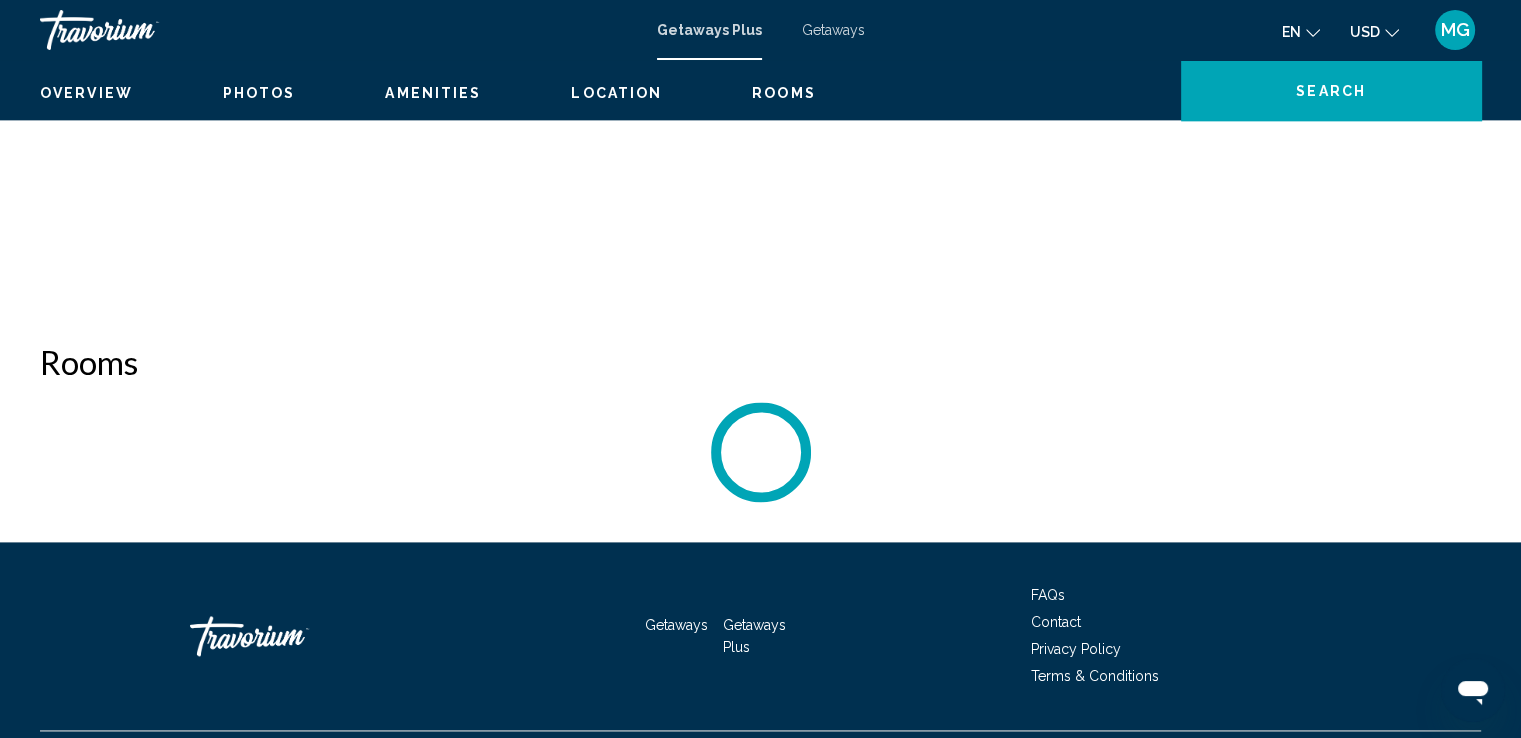 scroll, scrollTop: 0, scrollLeft: 0, axis: both 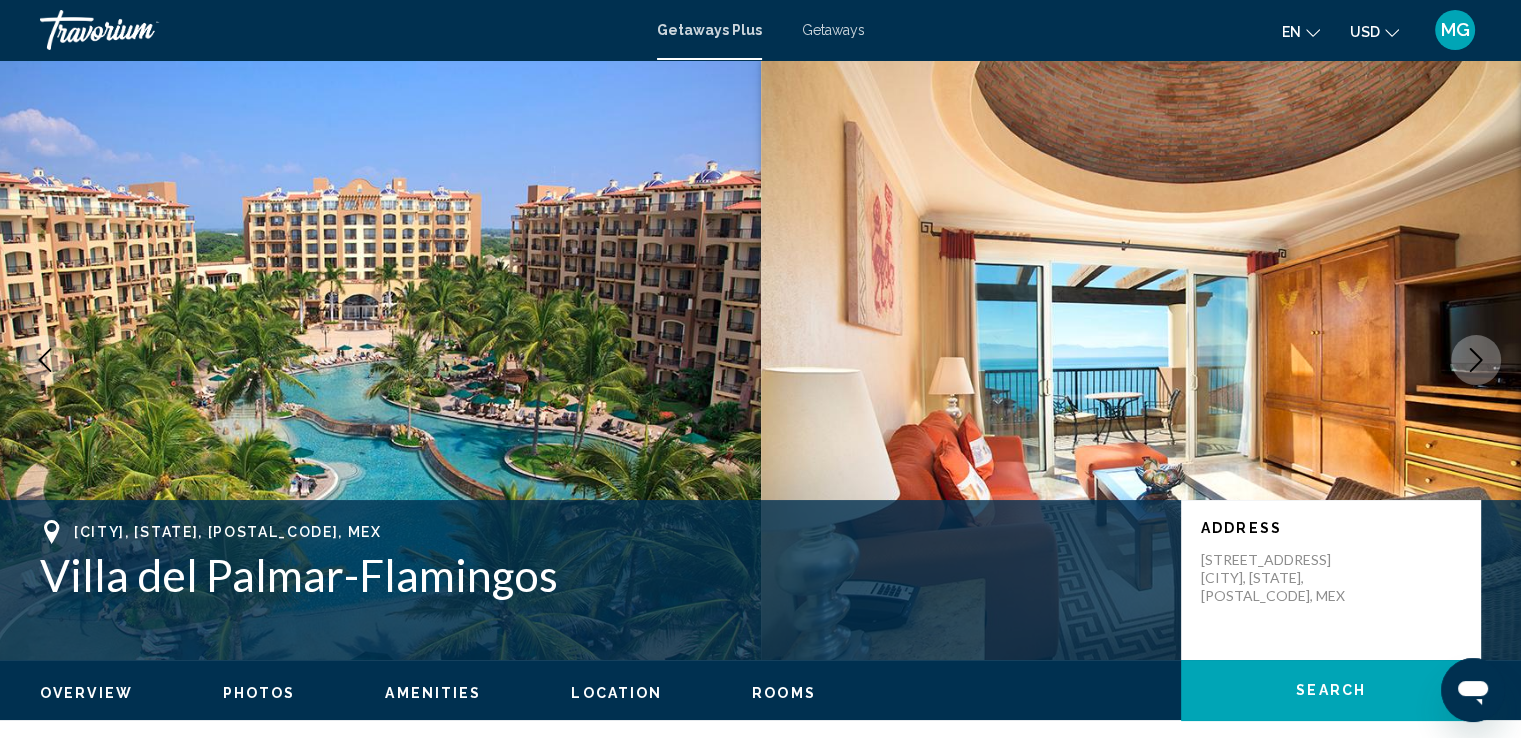 click at bounding box center [1476, 360] 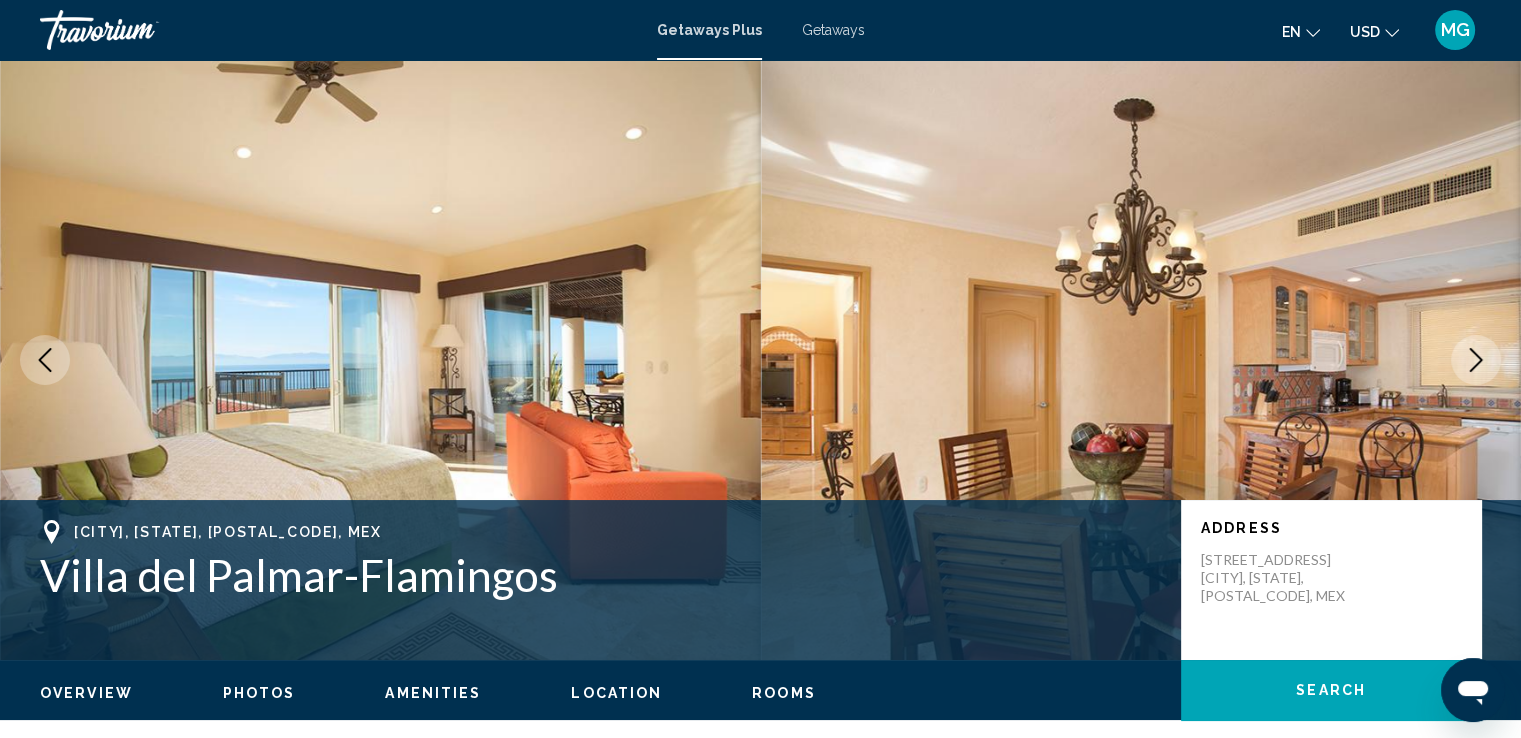 click at bounding box center (1476, 360) 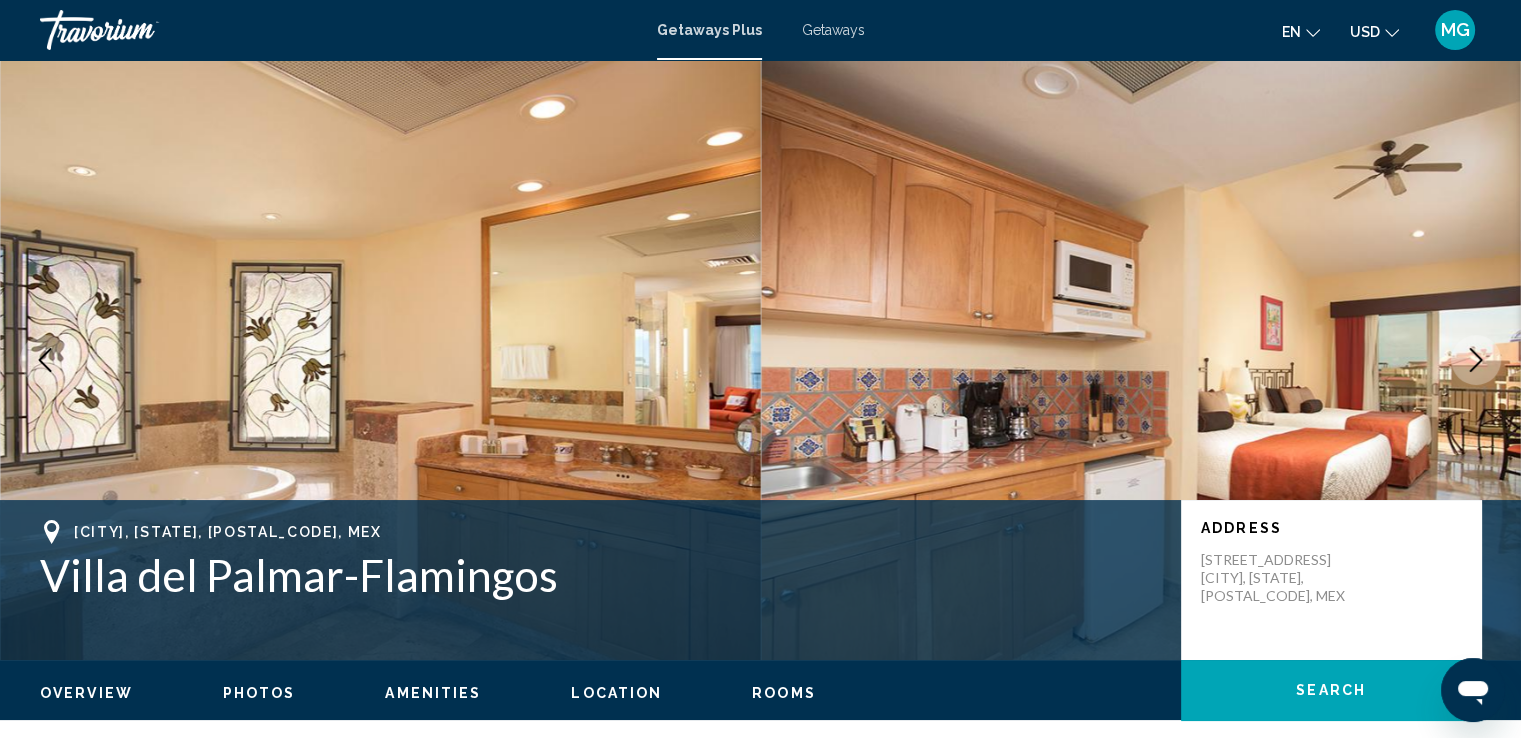 click at bounding box center (1476, 360) 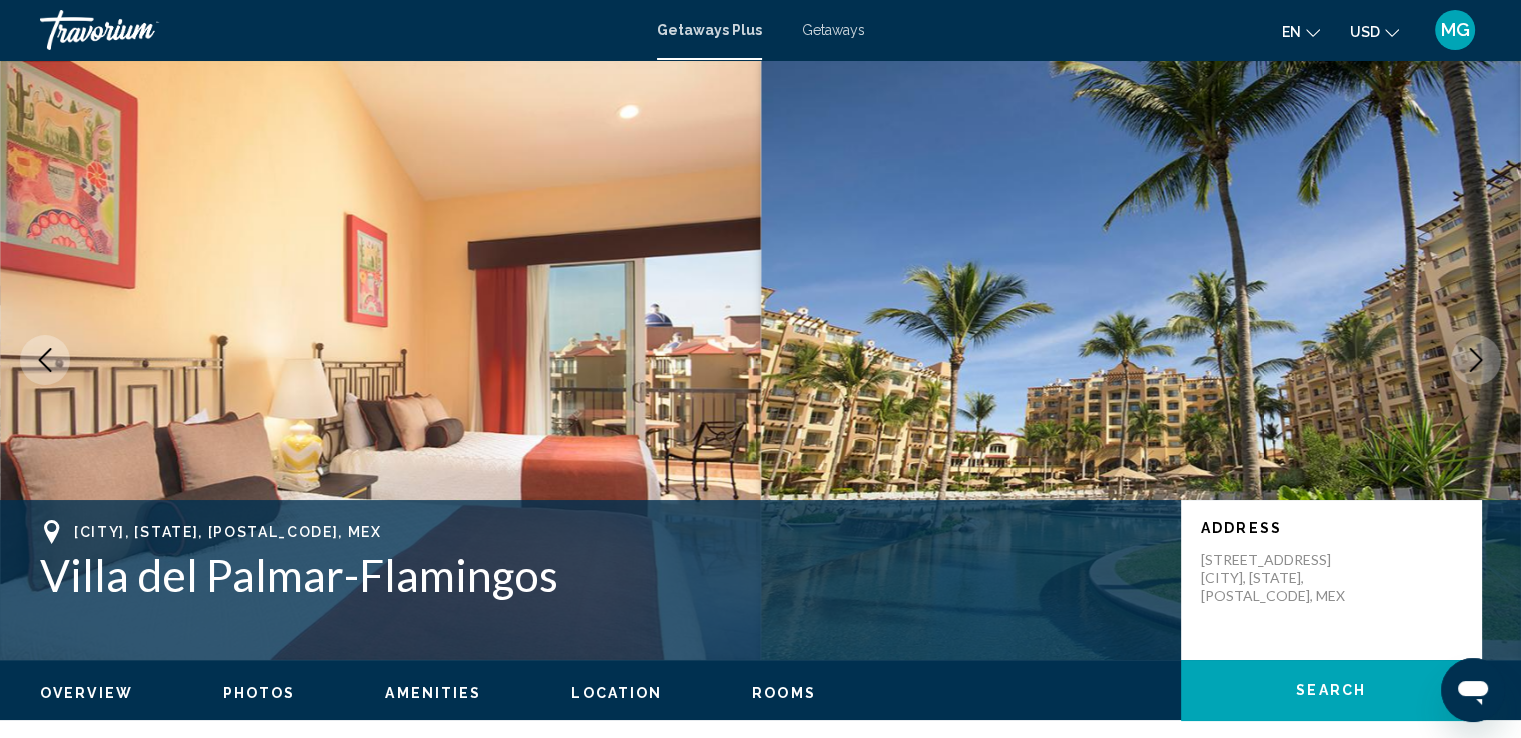 click at bounding box center (1476, 360) 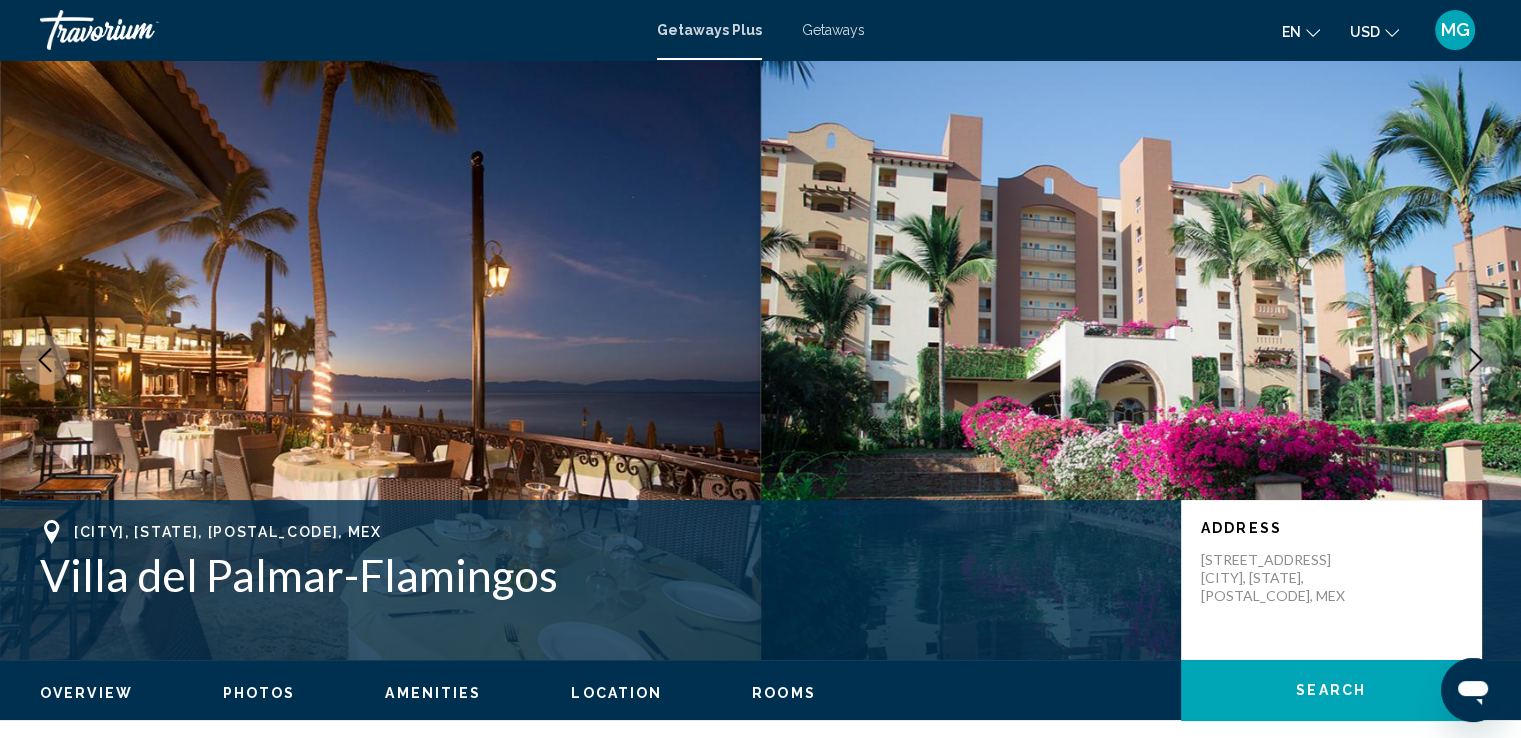 click at bounding box center (1476, 360) 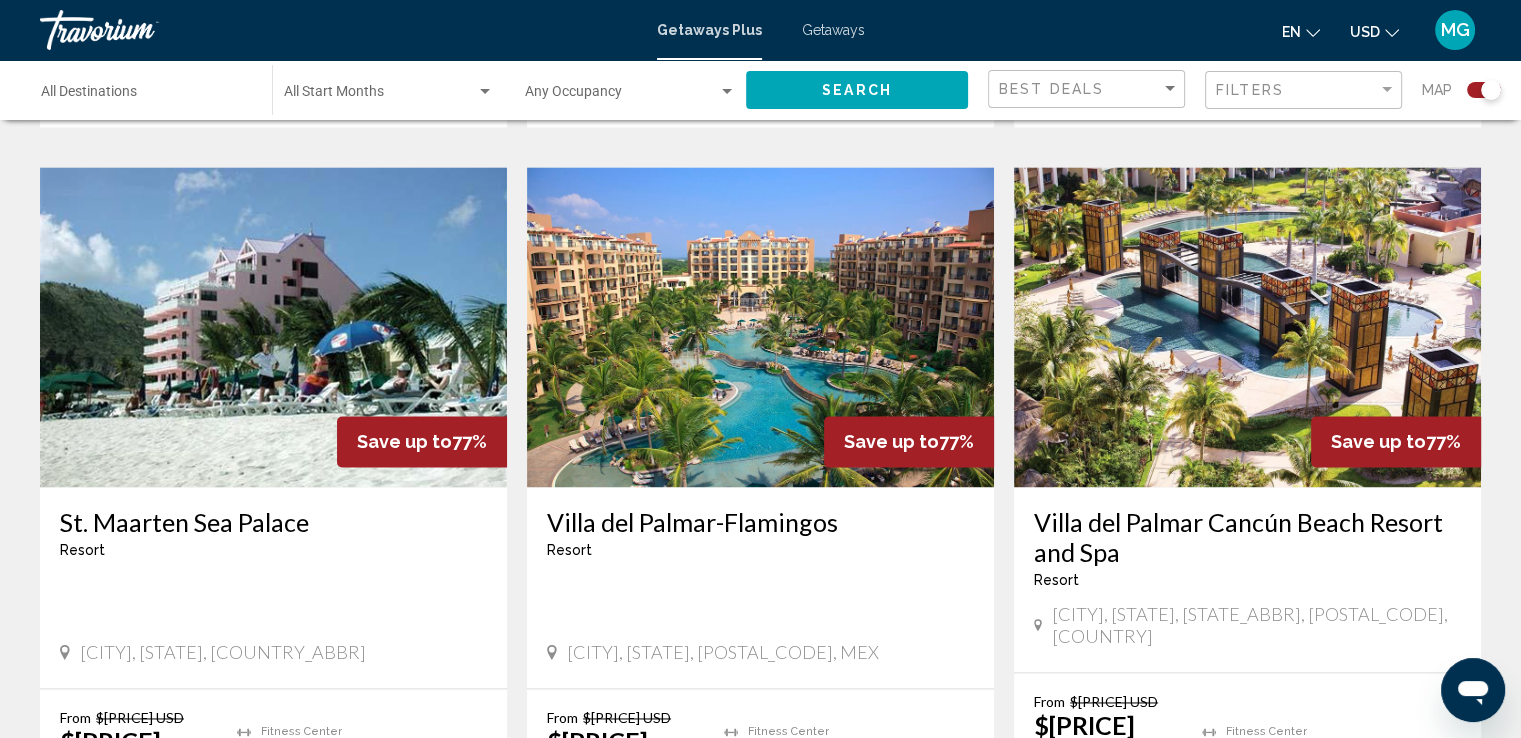 scroll, scrollTop: 2780, scrollLeft: 0, axis: vertical 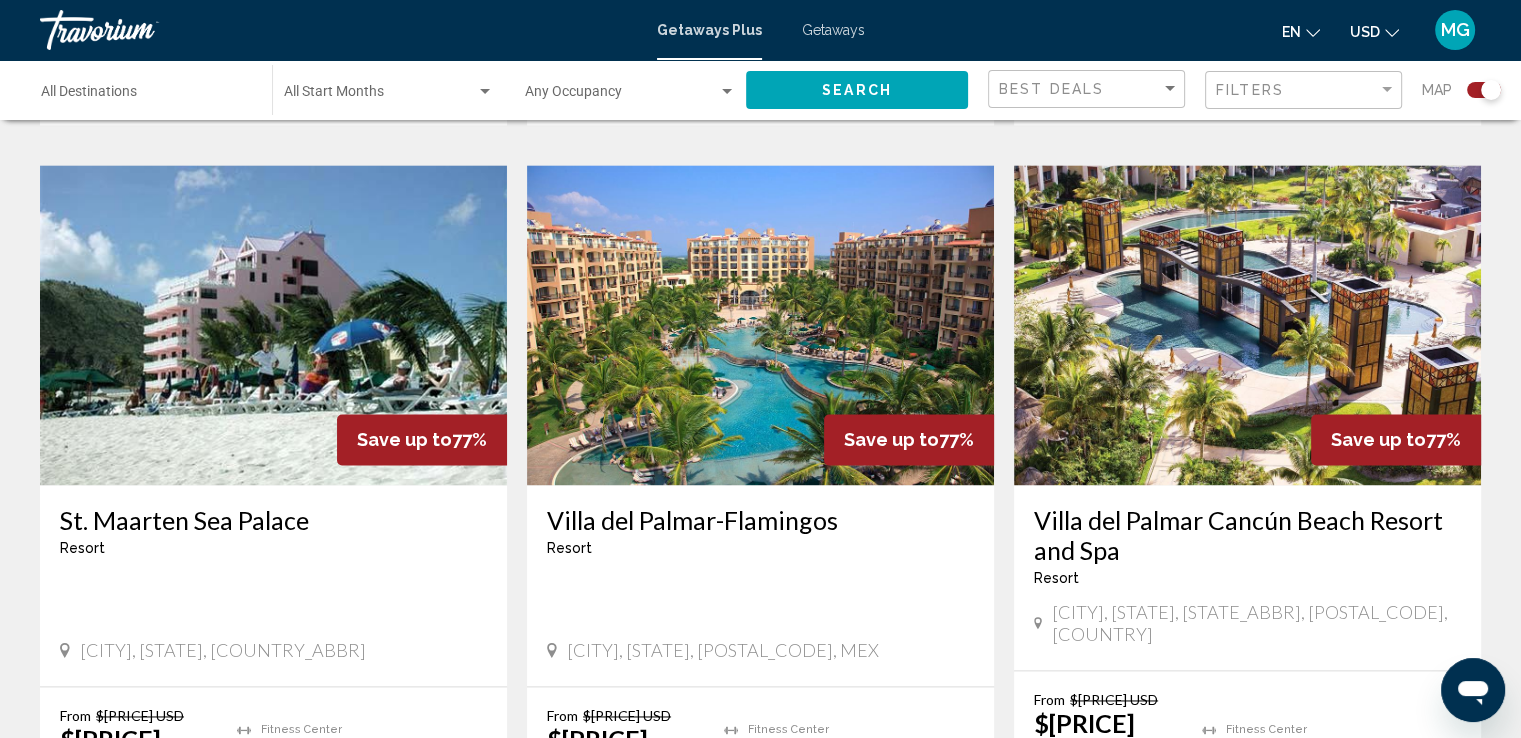click on "View Resort" at bounding box center [799, 814] 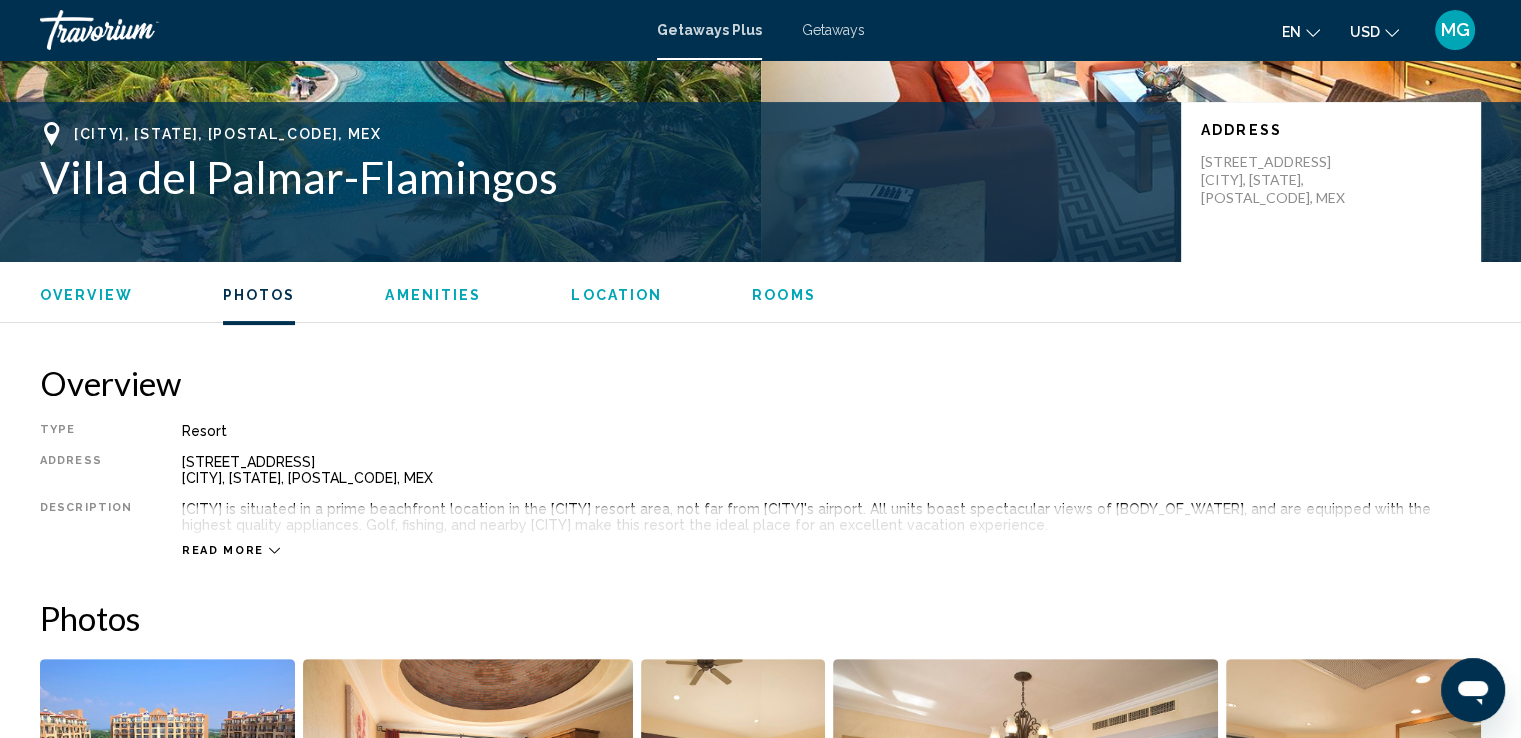 scroll, scrollTop: 0, scrollLeft: 0, axis: both 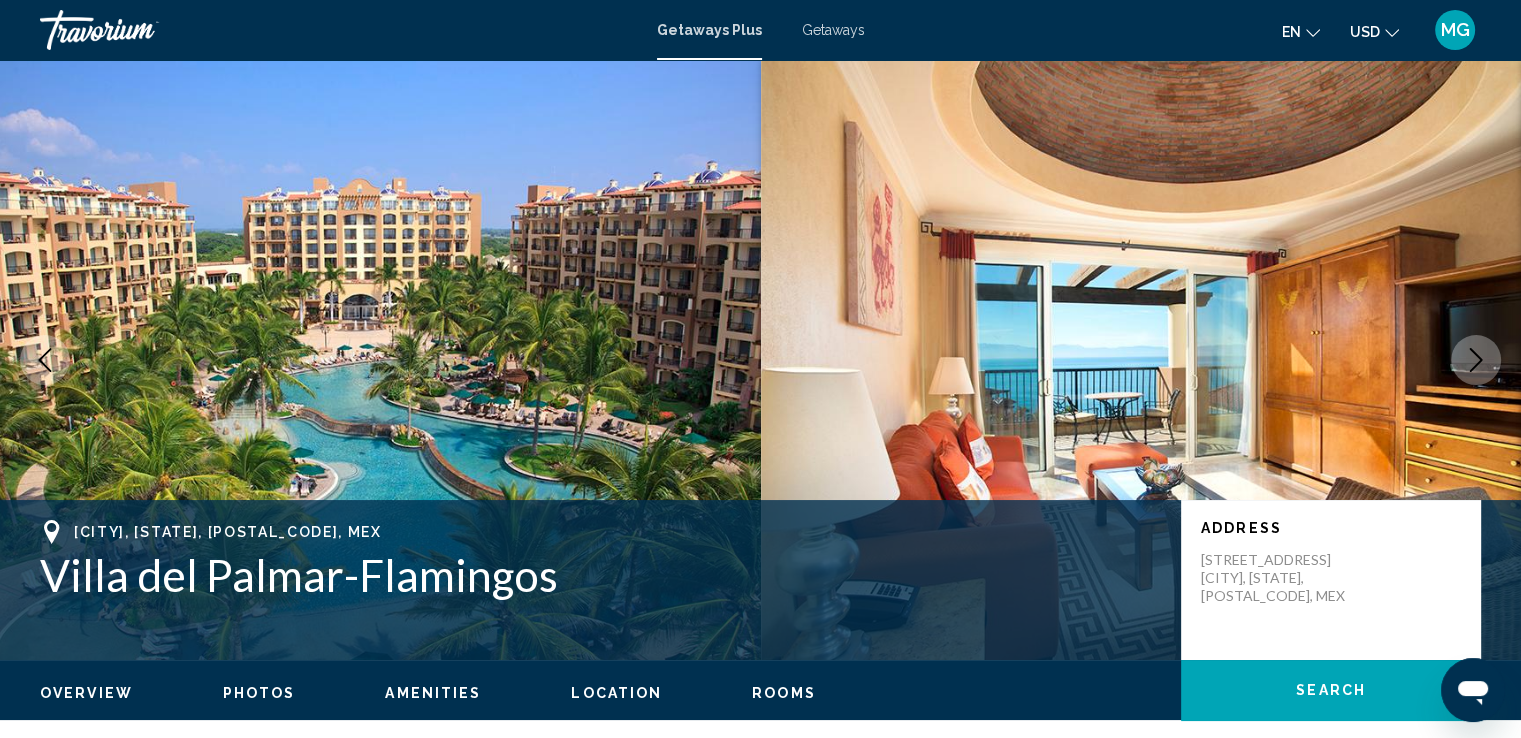 click on "Search" at bounding box center (1331, 691) 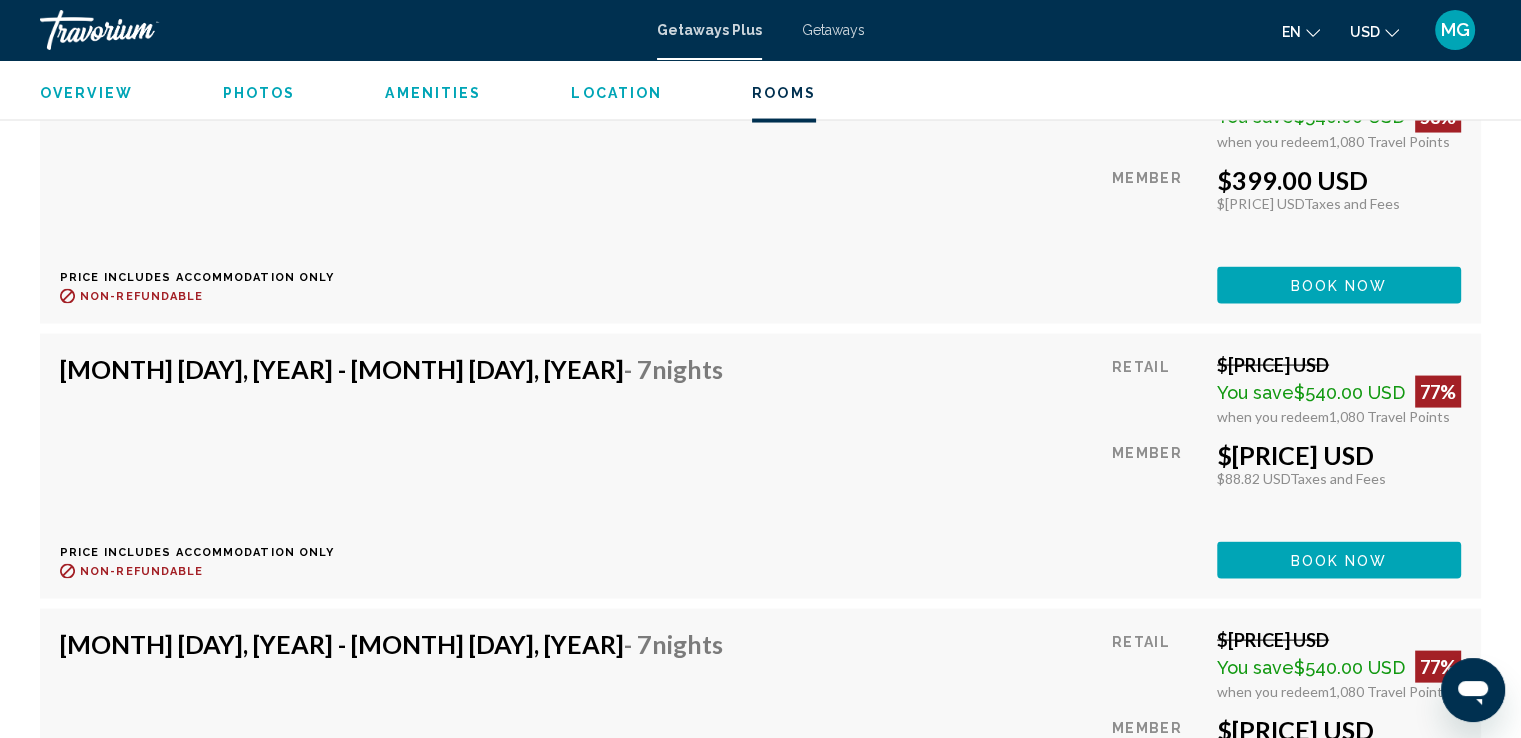 scroll, scrollTop: 3972, scrollLeft: 0, axis: vertical 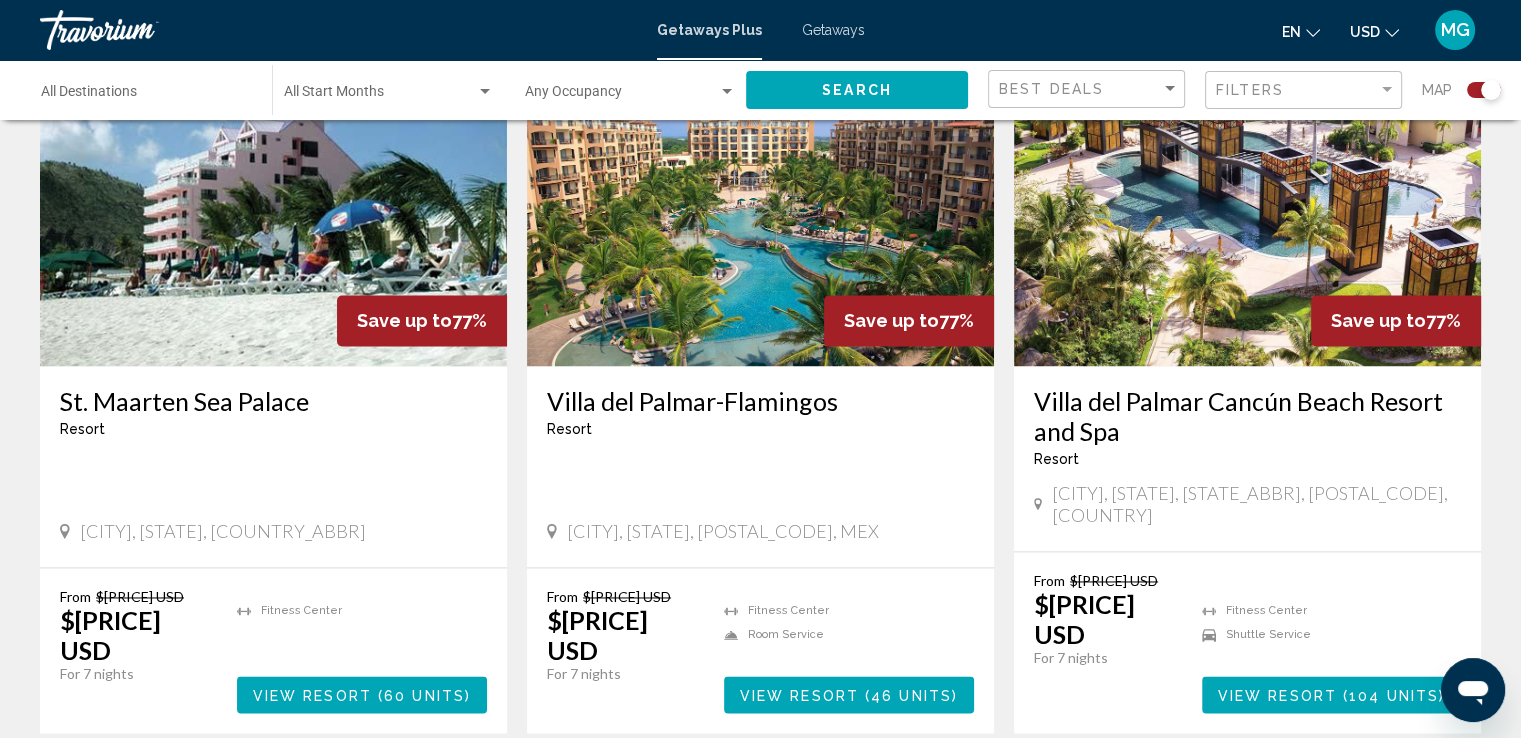 click on "2" at bounding box center [621, 793] 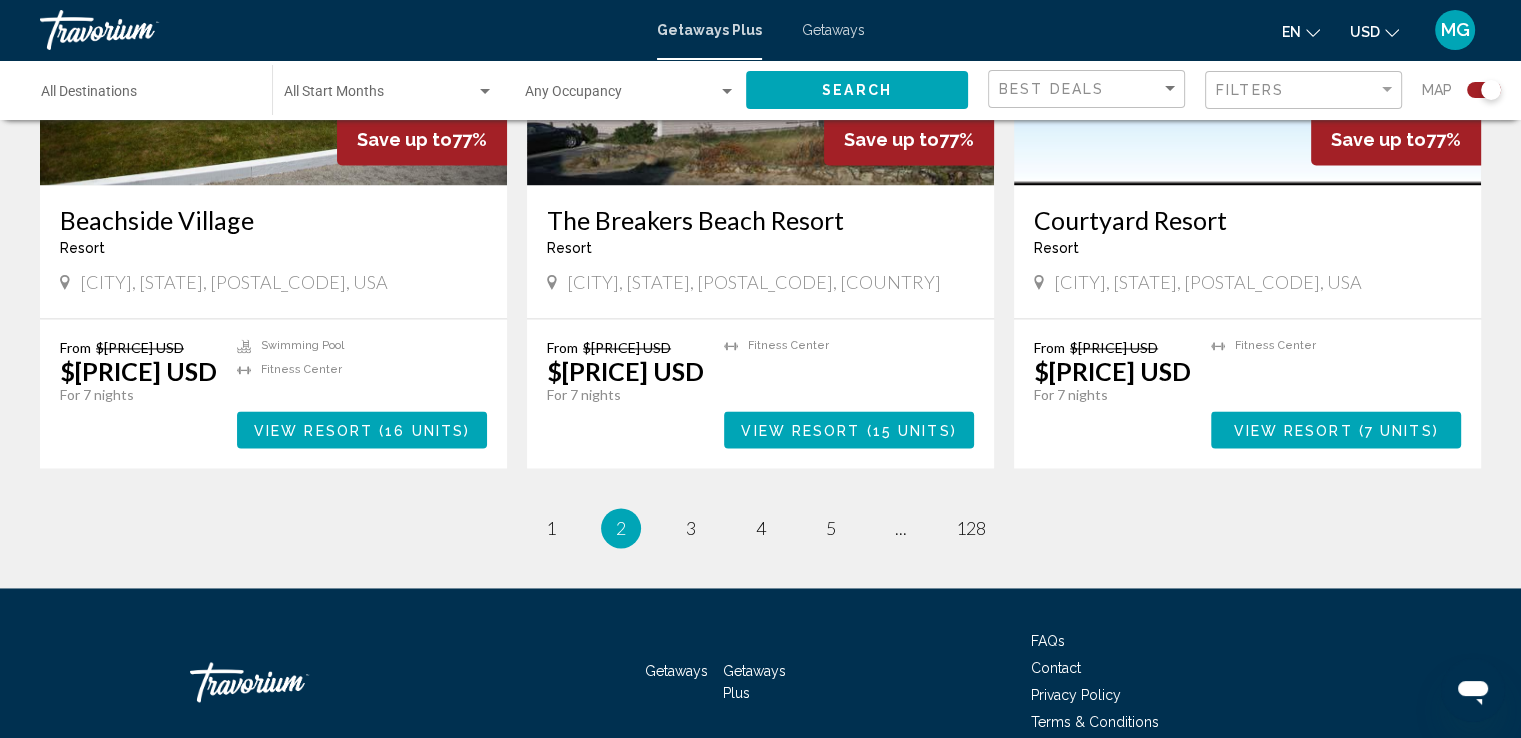 scroll, scrollTop: 2933, scrollLeft: 0, axis: vertical 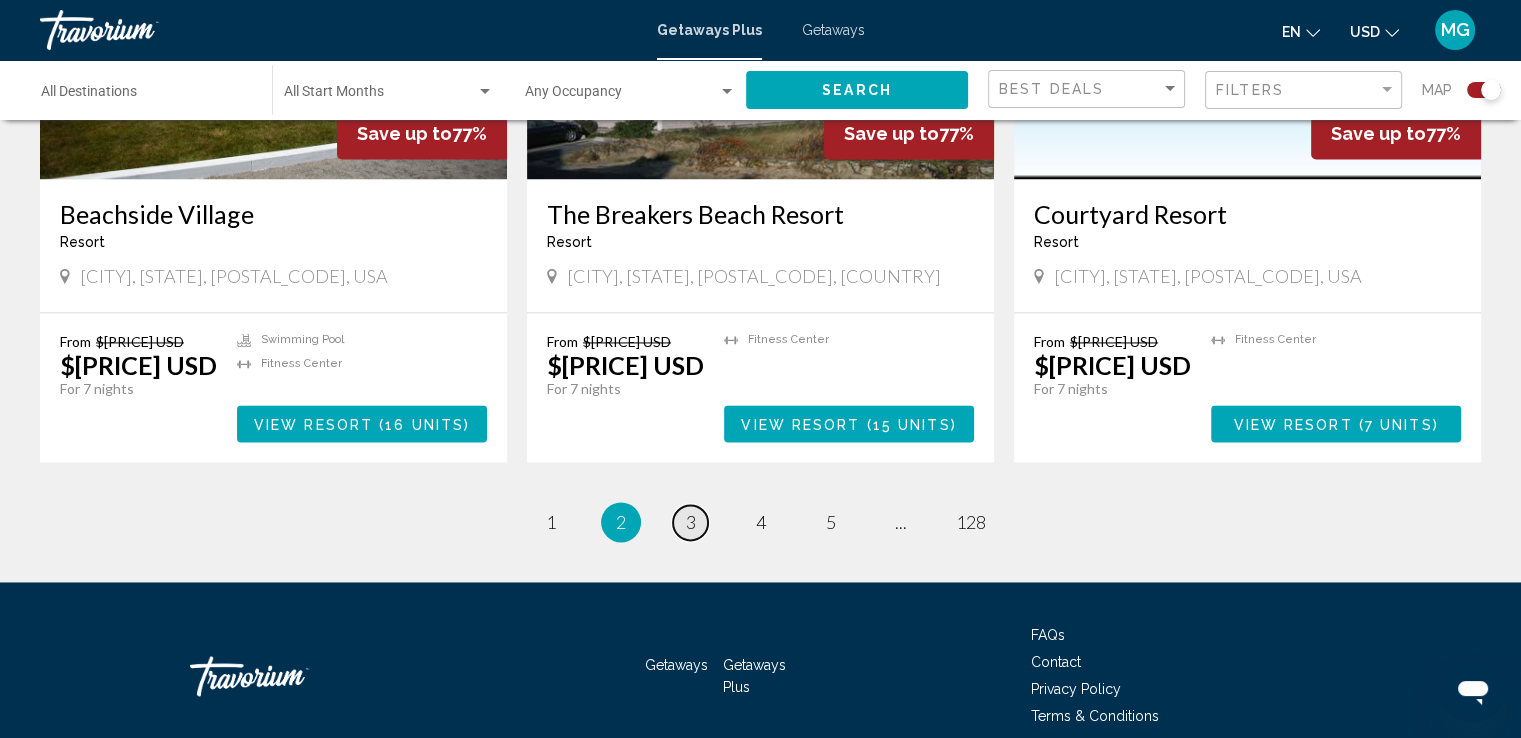 click on "page 3" at bounding box center (550, 522) 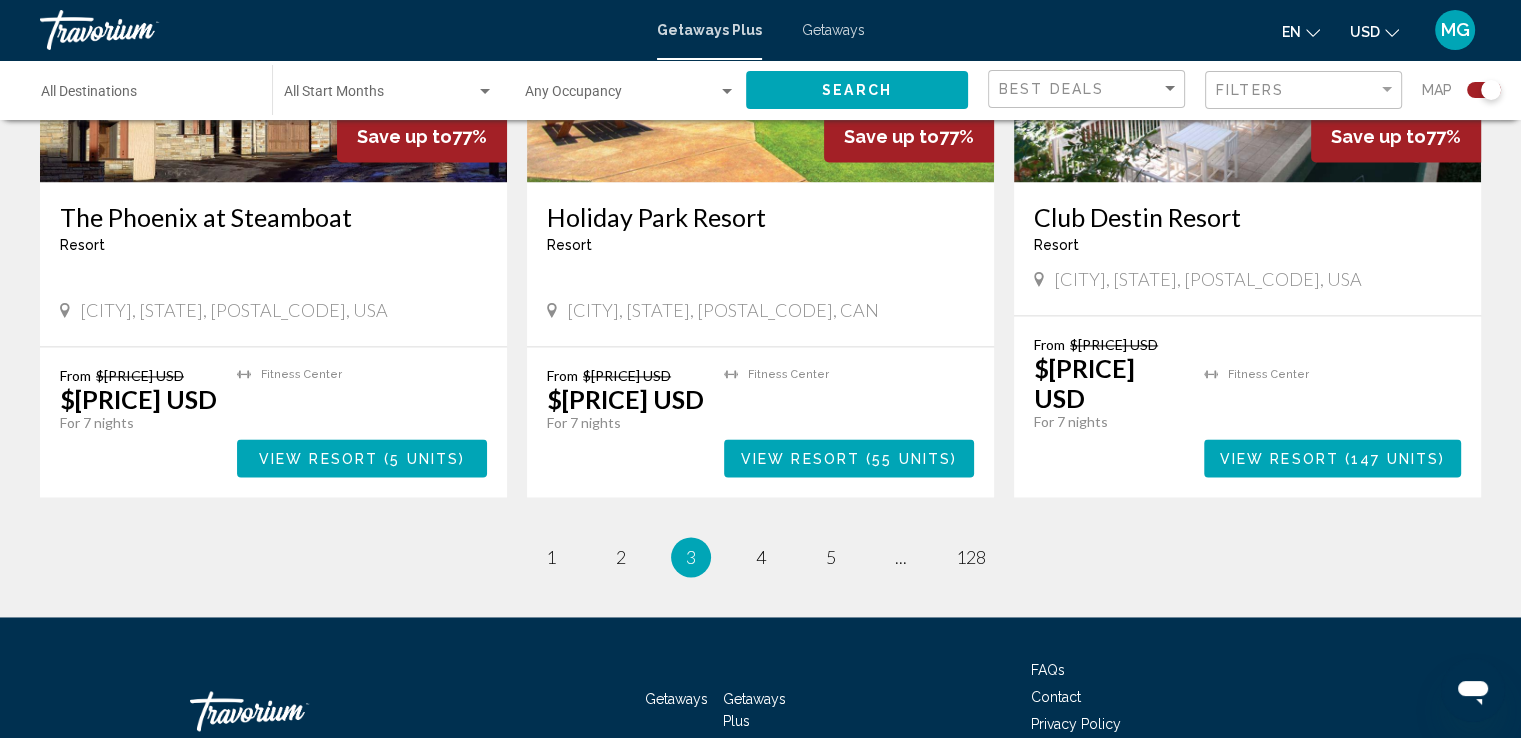scroll, scrollTop: 2938, scrollLeft: 0, axis: vertical 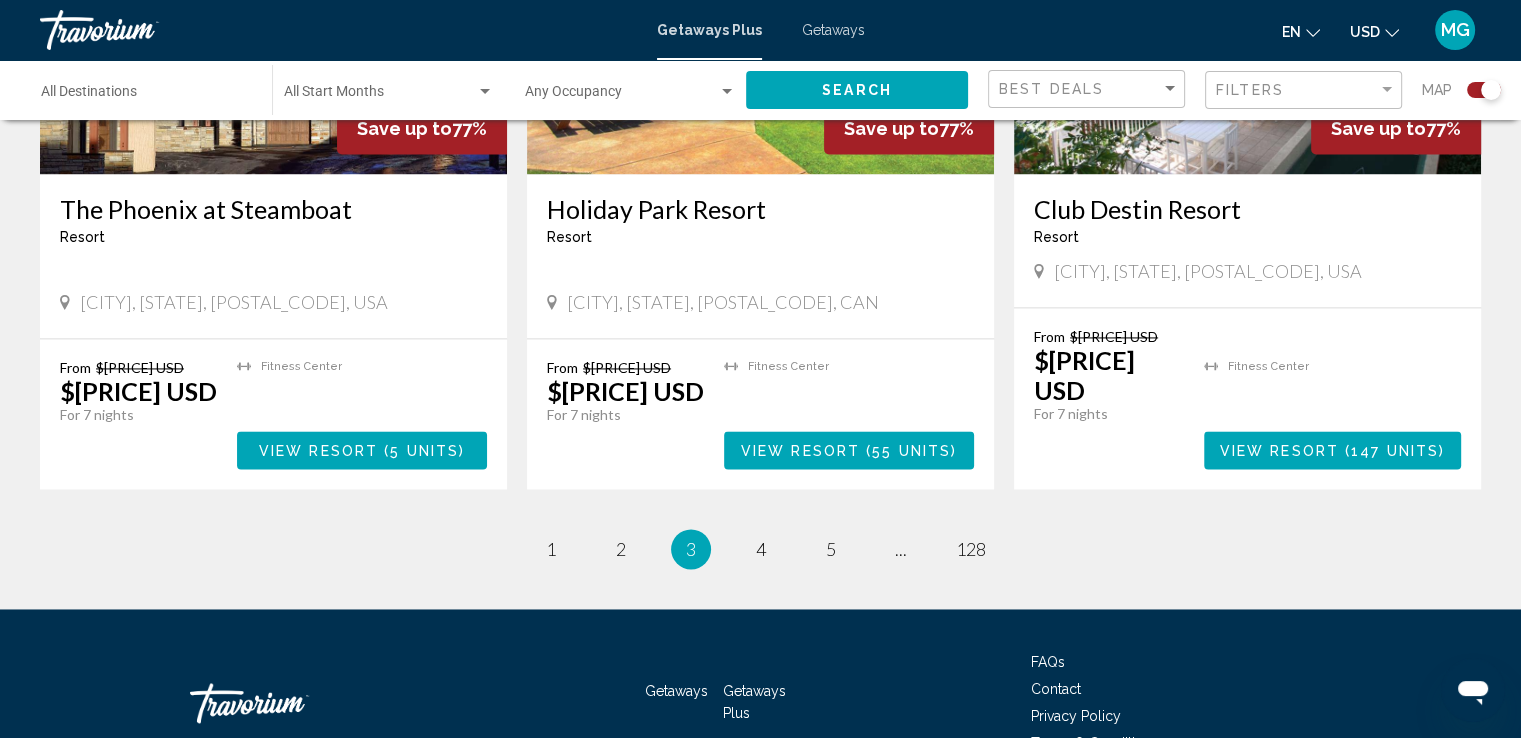 click on "[PAGE_NUM] / [TOTAL_PAGES] page [PAGE_NUM] page [PAGE_NUM] You're on page [PAGE_NUM] page [PAGE_NUM] page [PAGE_NUM] ... page [TOTAL_PAGES]" at bounding box center [760, 549] 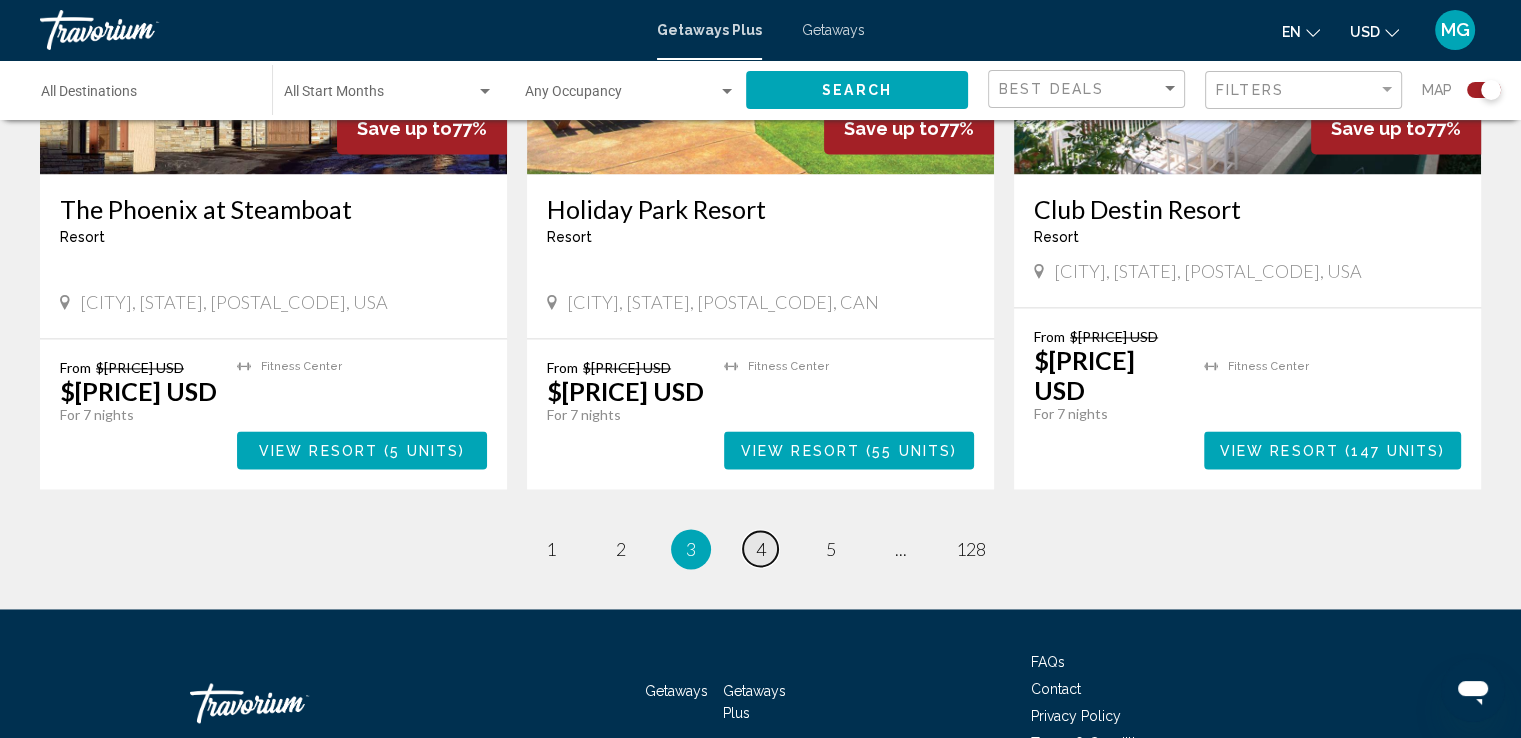 click on "page  4" at bounding box center [550, 548] 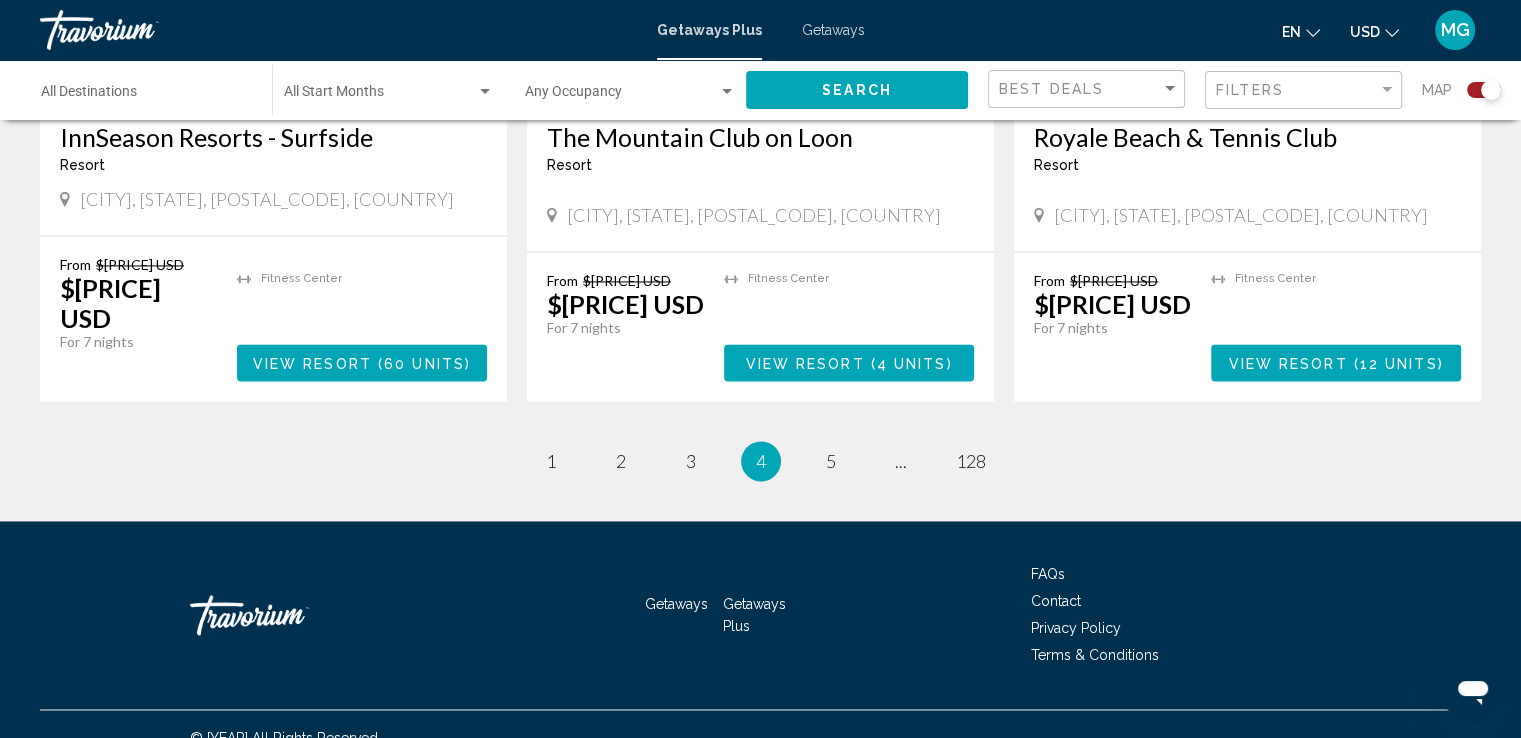 scroll, scrollTop: 3015, scrollLeft: 0, axis: vertical 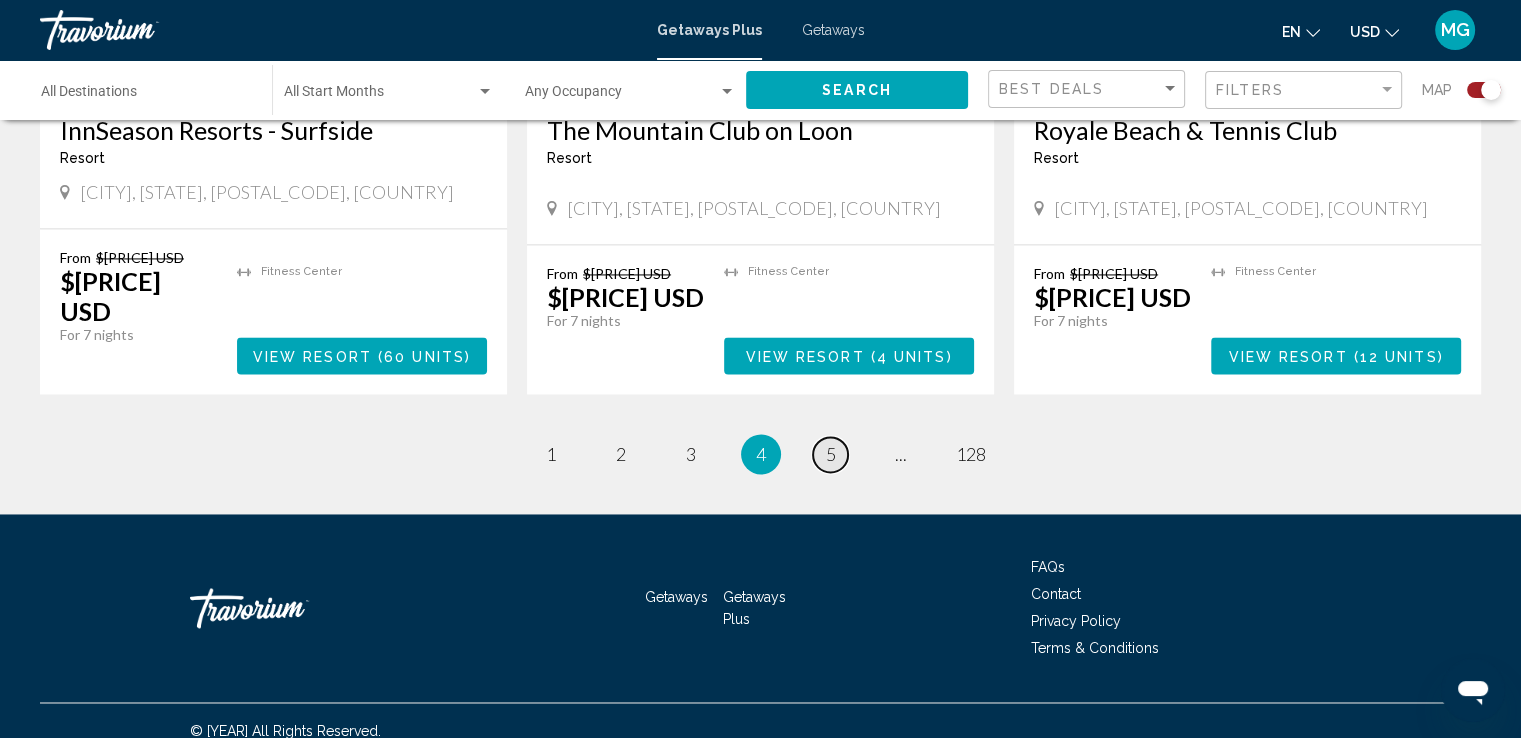 click on "page  5" at bounding box center (550, 454) 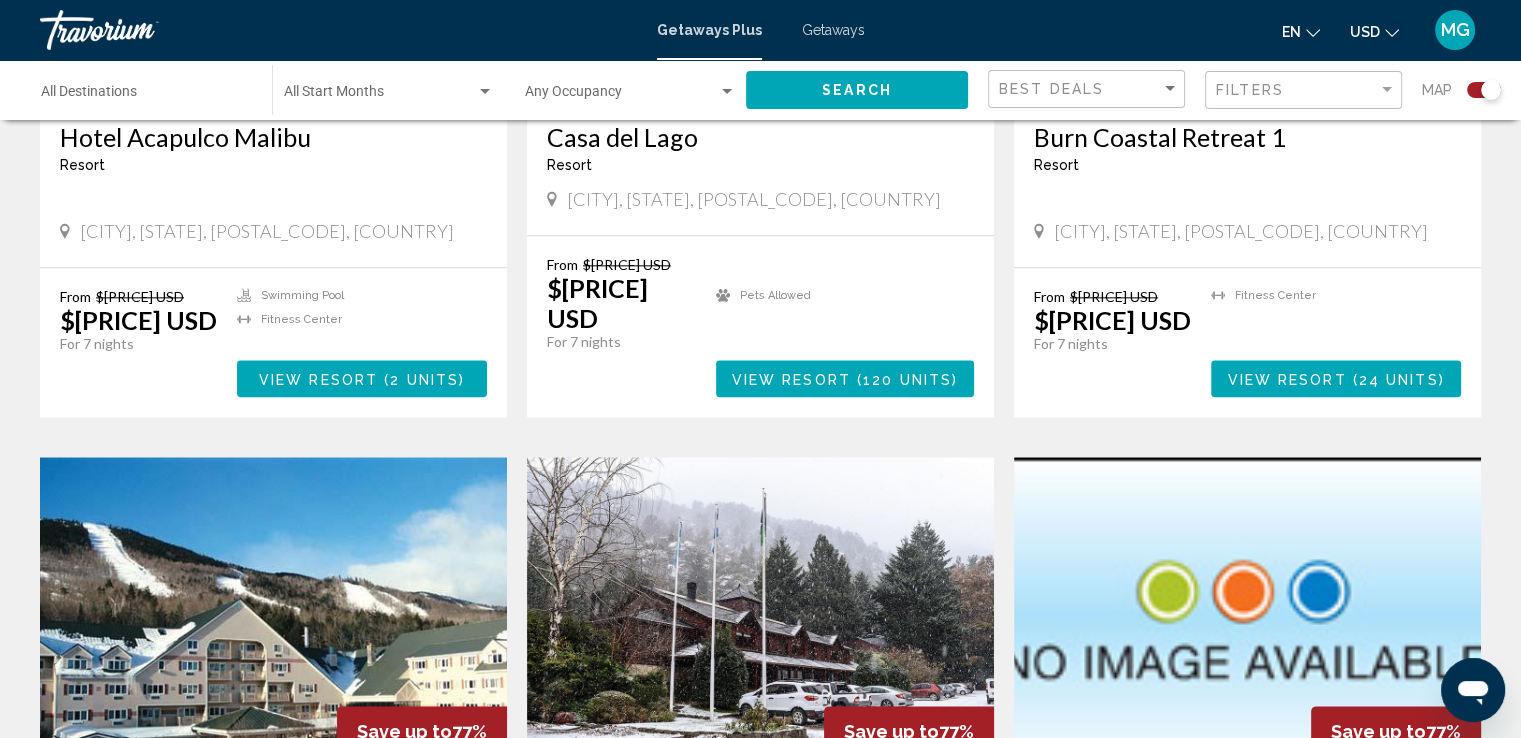 scroll, scrollTop: 2372, scrollLeft: 0, axis: vertical 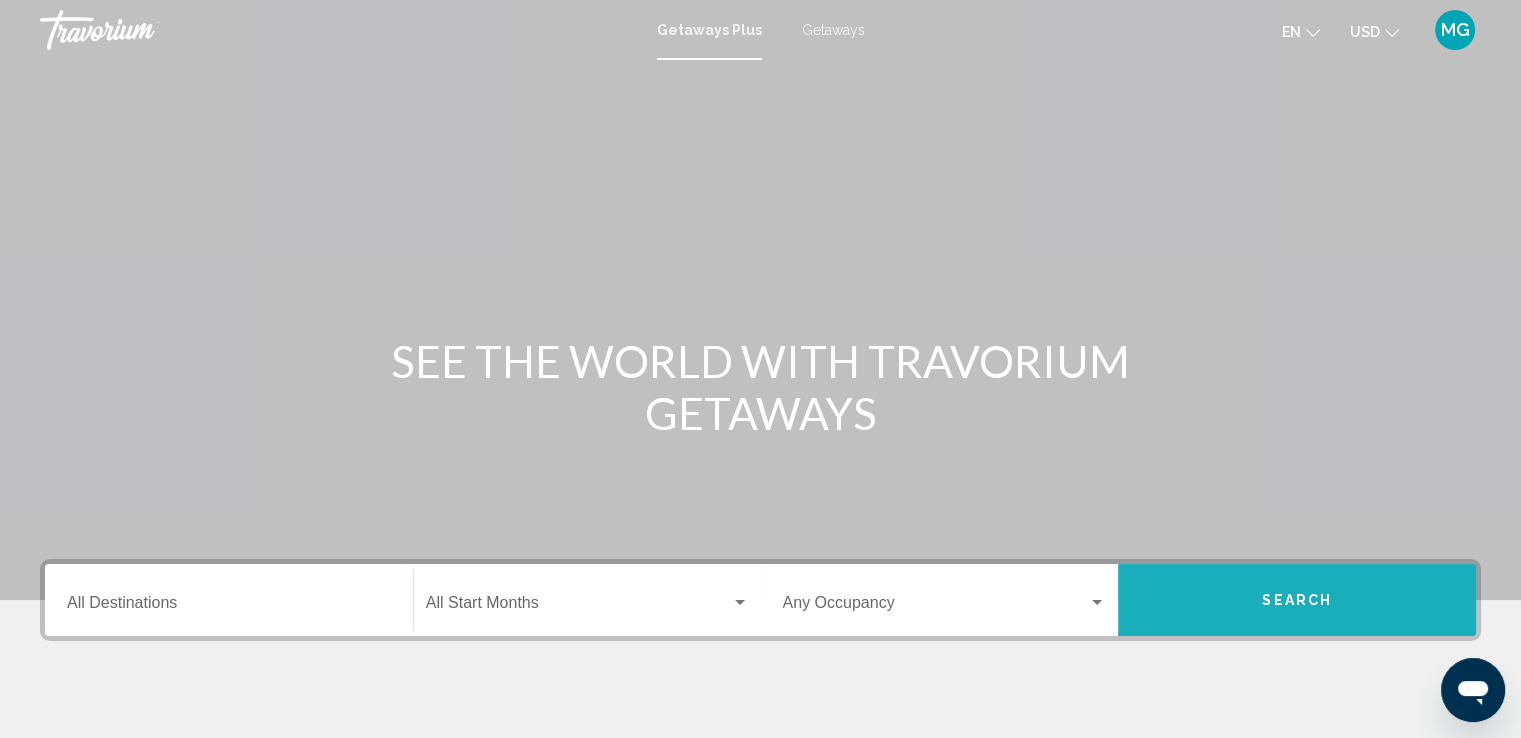 click on "Search" at bounding box center (1297, 601) 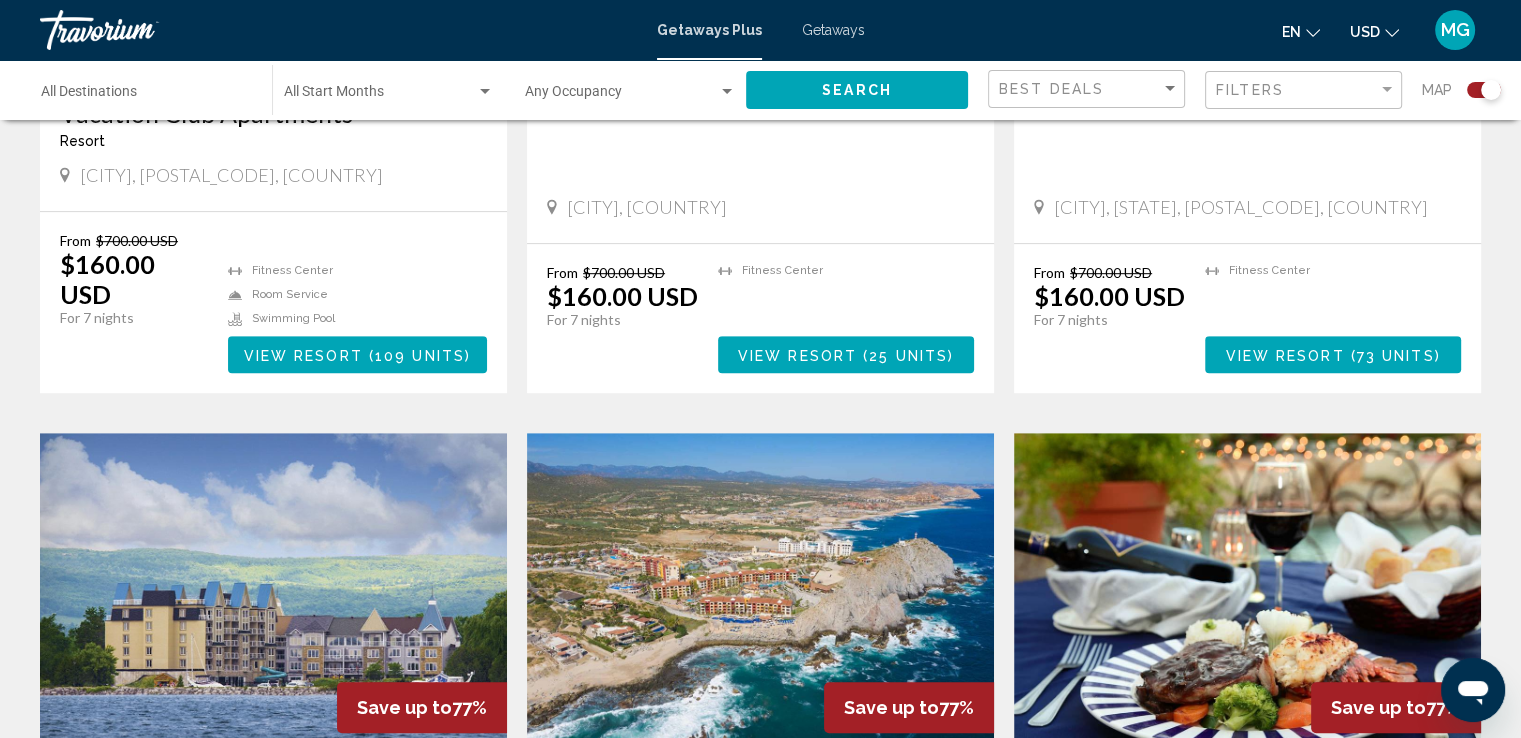 scroll, scrollTop: 1104, scrollLeft: 0, axis: vertical 